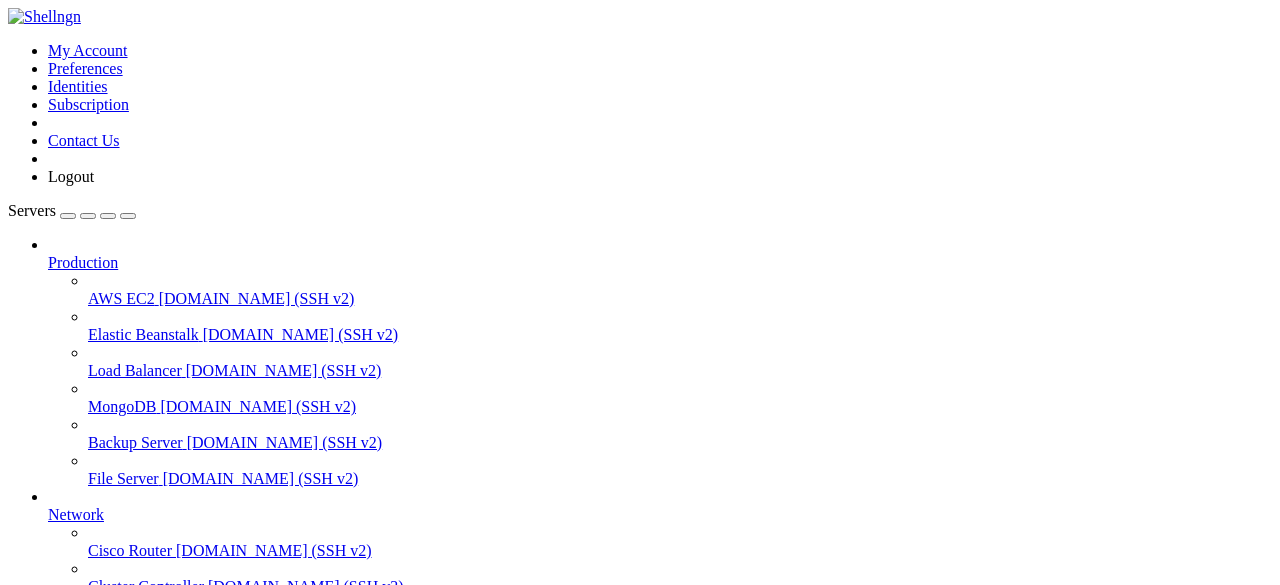 scroll, scrollTop: 0, scrollLeft: 0, axis: both 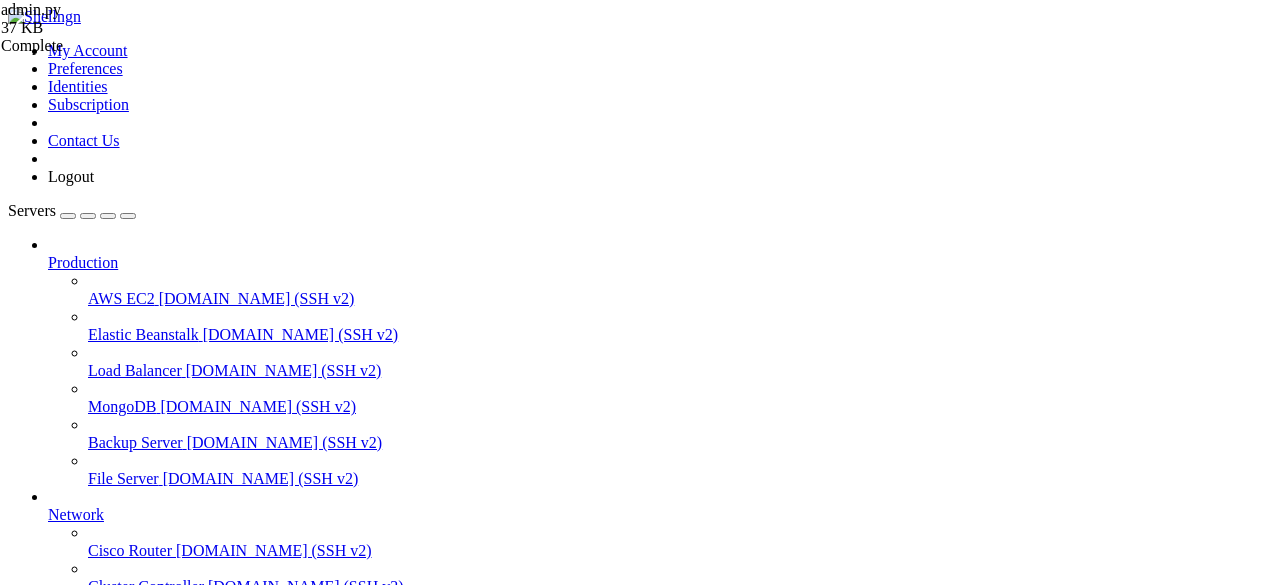 click at bounding box center [16, 1706] 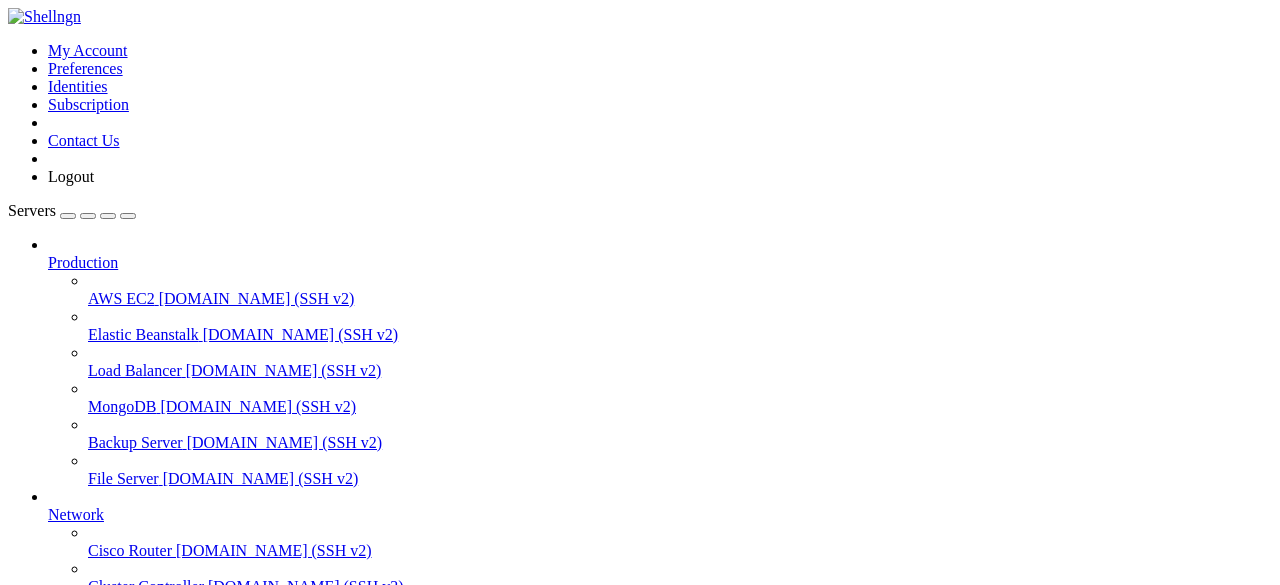 click on "grow a garden" at bounding box center [94, 798] 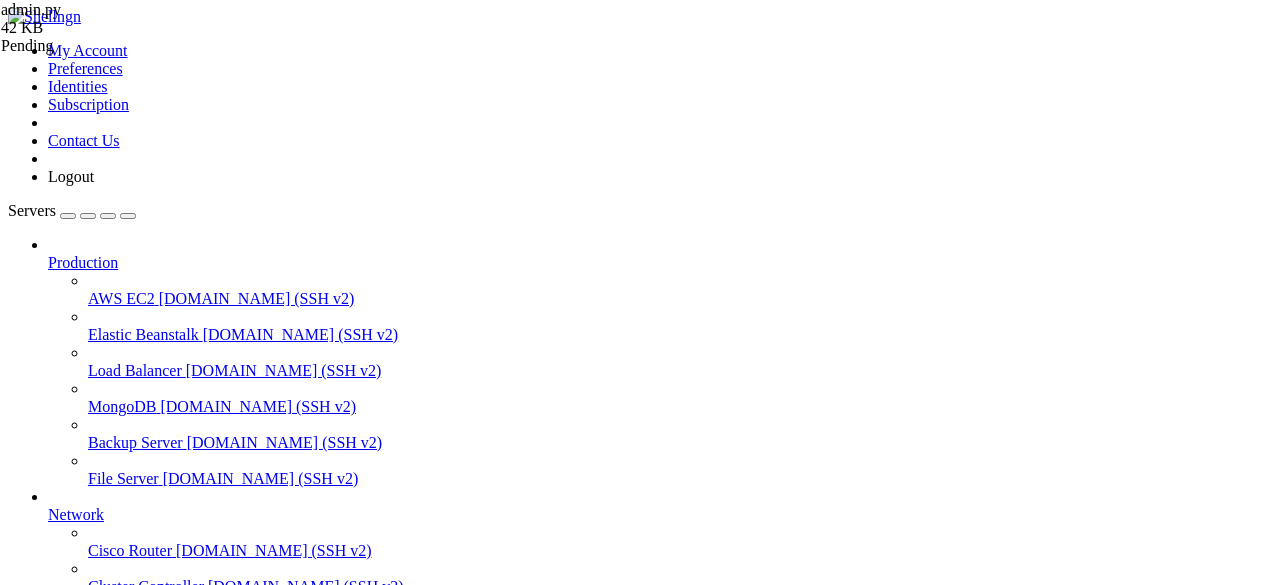 click on "Reconnect" at bounding box center (48, 1760) 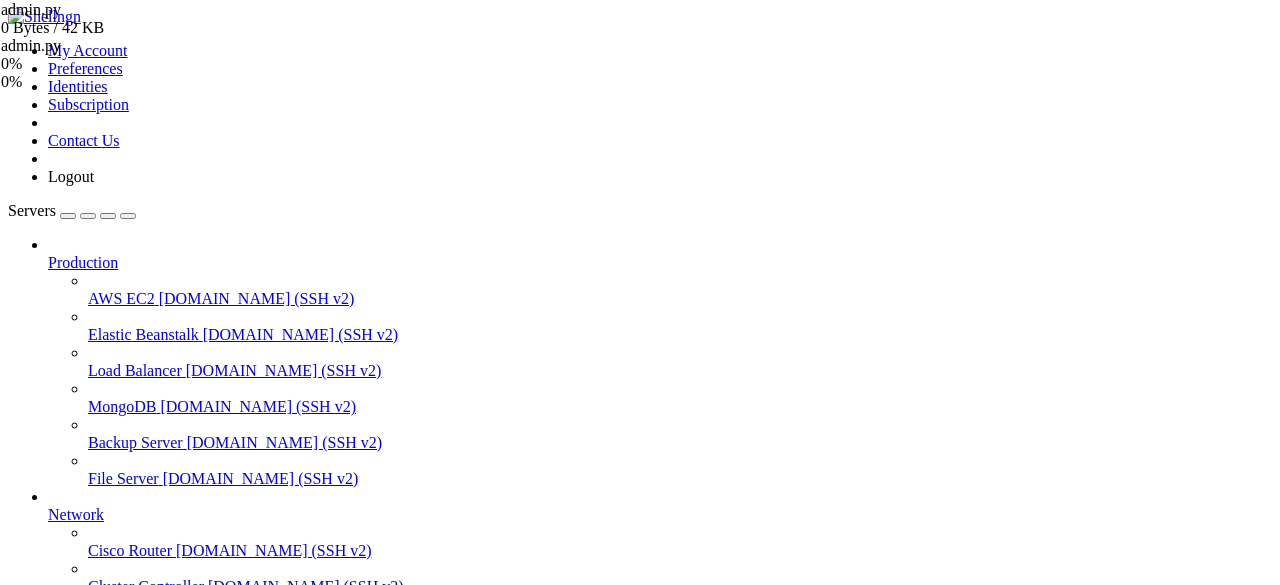 click on "admin.py" at bounding box center (101, 46) 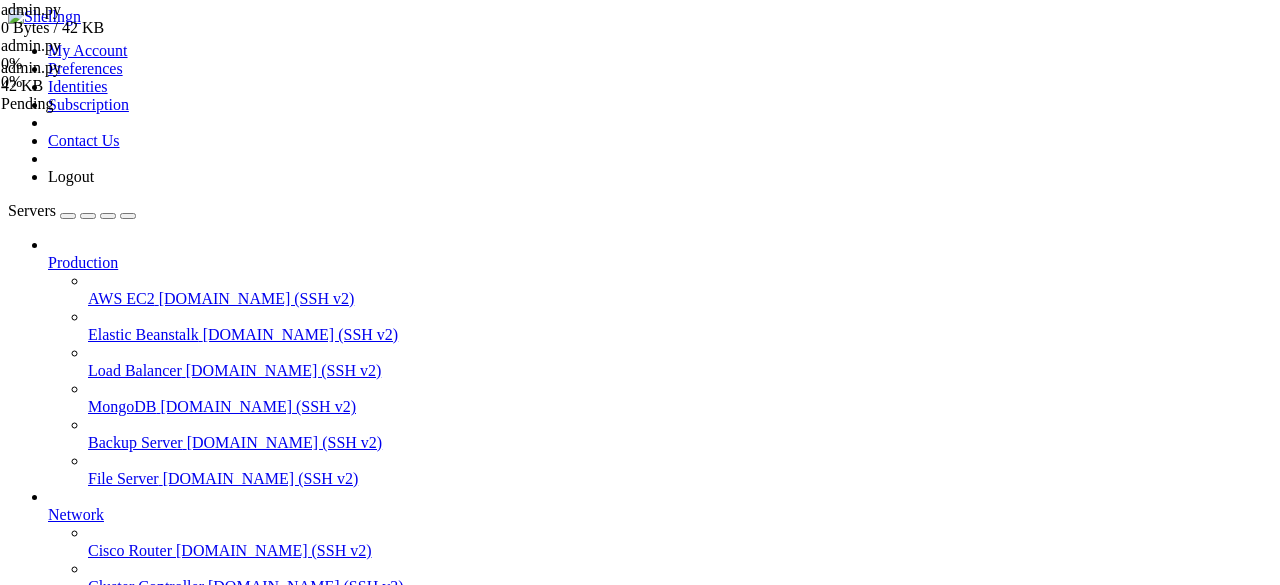 click at bounding box center (217, 1231) 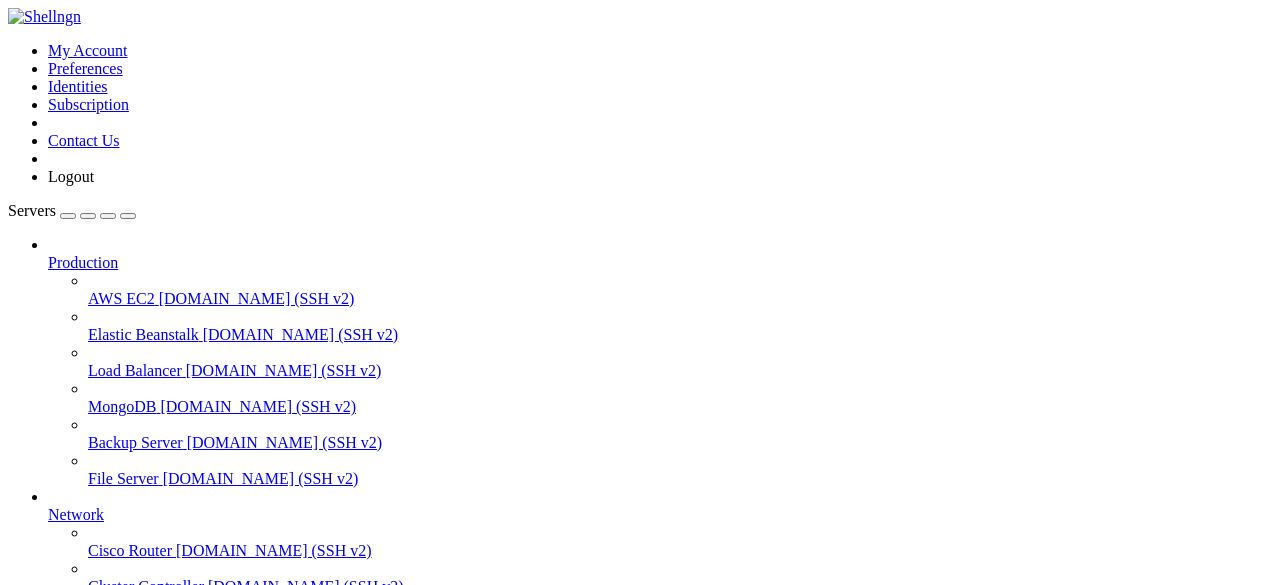 click on "[TECHNICAL_ID] (SSH v2)" at bounding box center (239, 730) 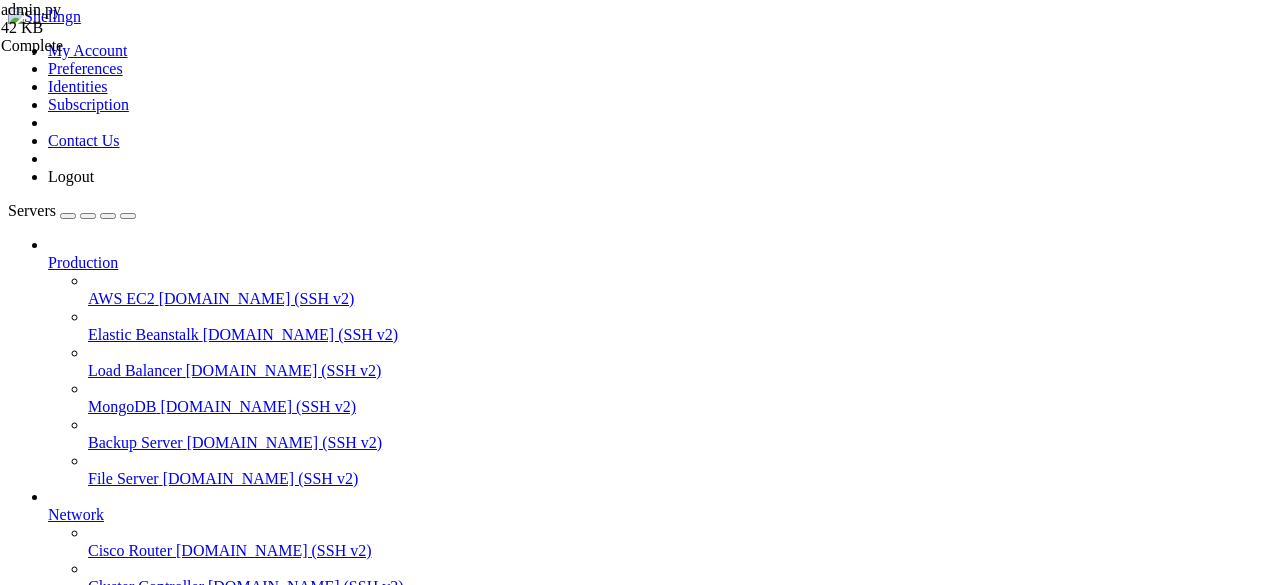 click at bounding box center [16, 1706] 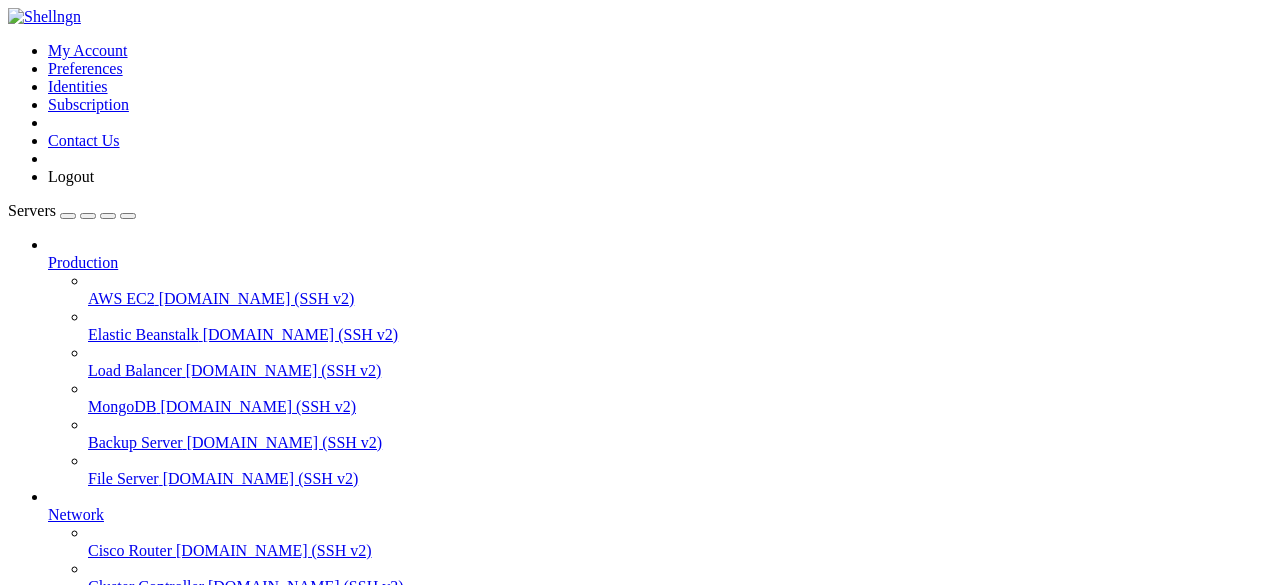 drag, startPoint x: 312, startPoint y: 18, endPoint x: 389, endPoint y: 68, distance: 91.809586 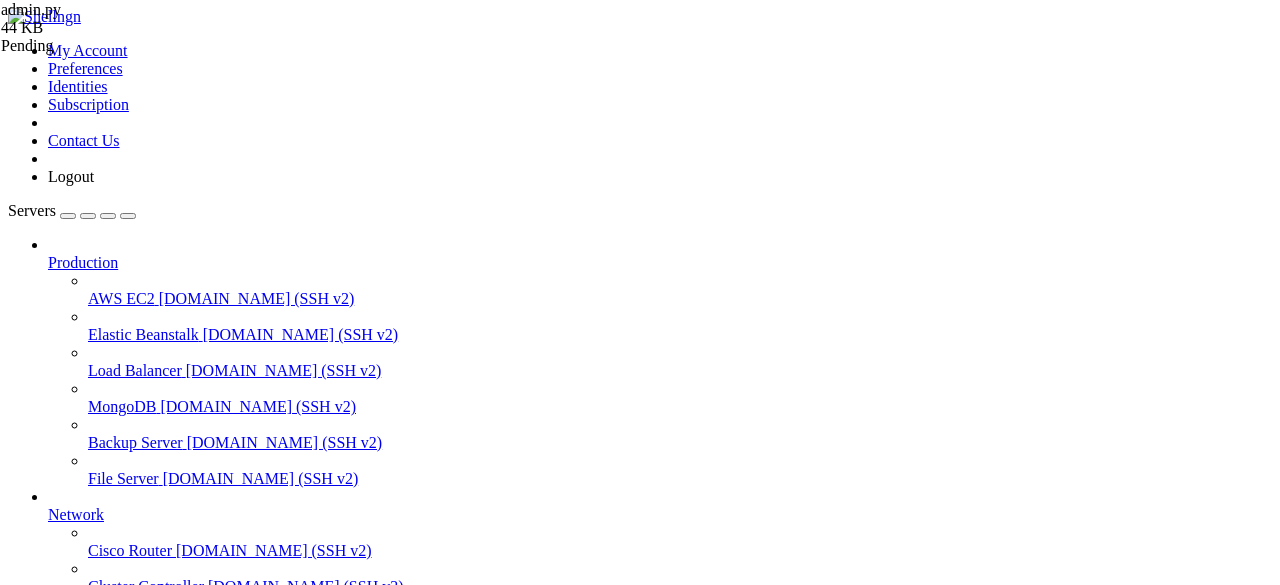 click on "Reconnect" at bounding box center (48, 1760) 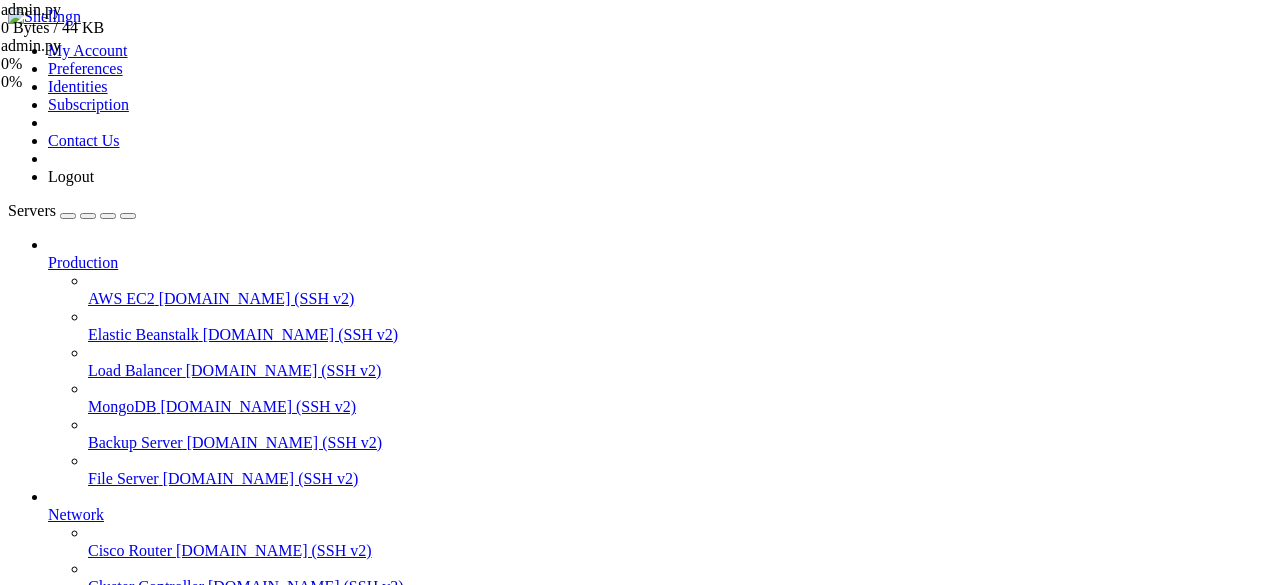 click at bounding box center [36, 1706] 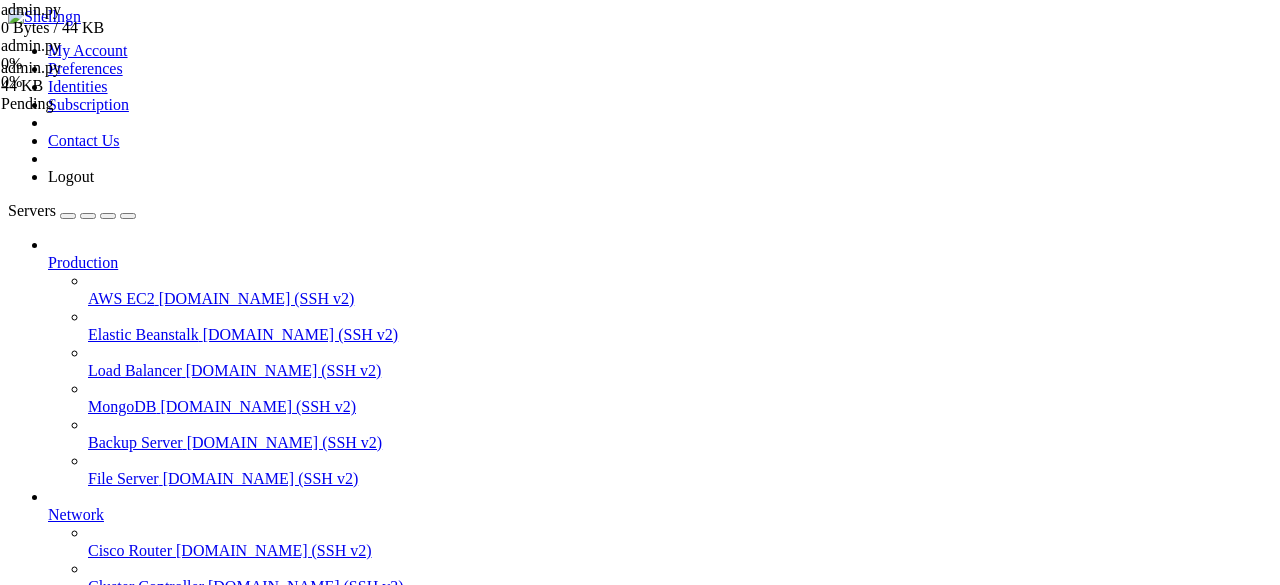 click on "" at bounding box center (660, 853) 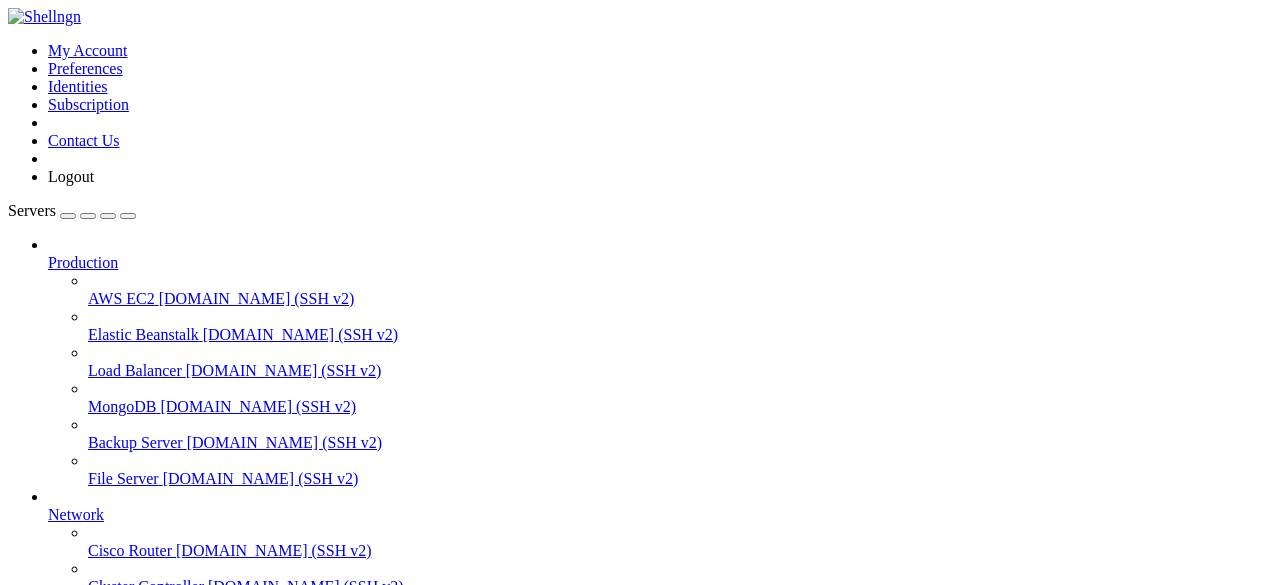 click at bounding box center [16, 1139] 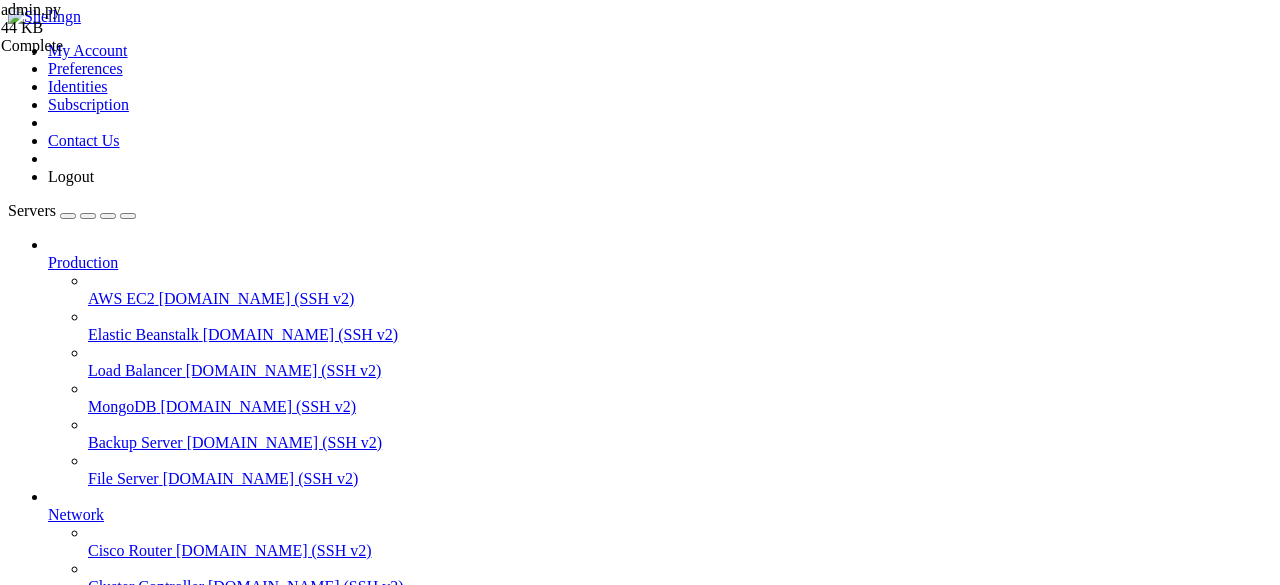click at bounding box center (16, 1706) 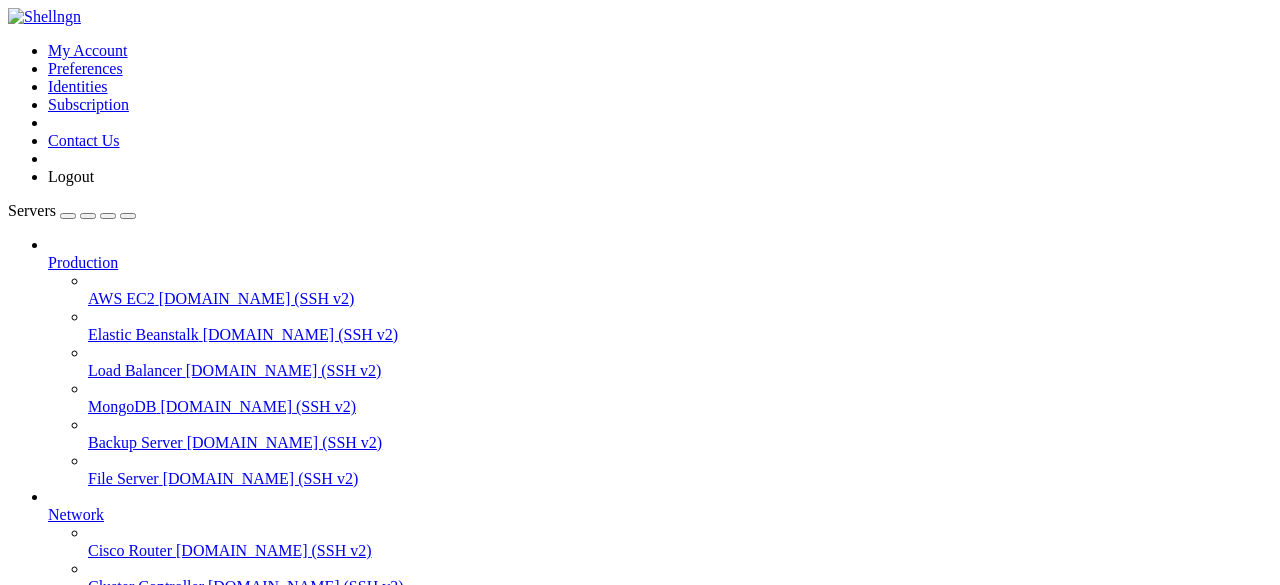 click on "grow a garden" at bounding box center (94, 798) 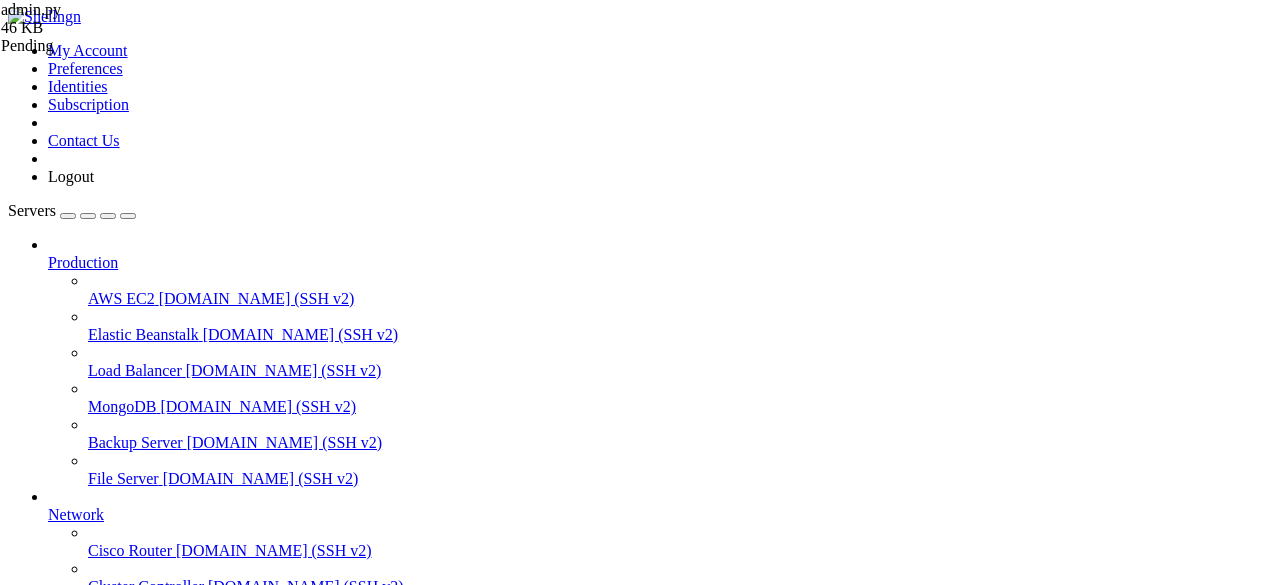 click on "Reconnect" at bounding box center (48, 1743) 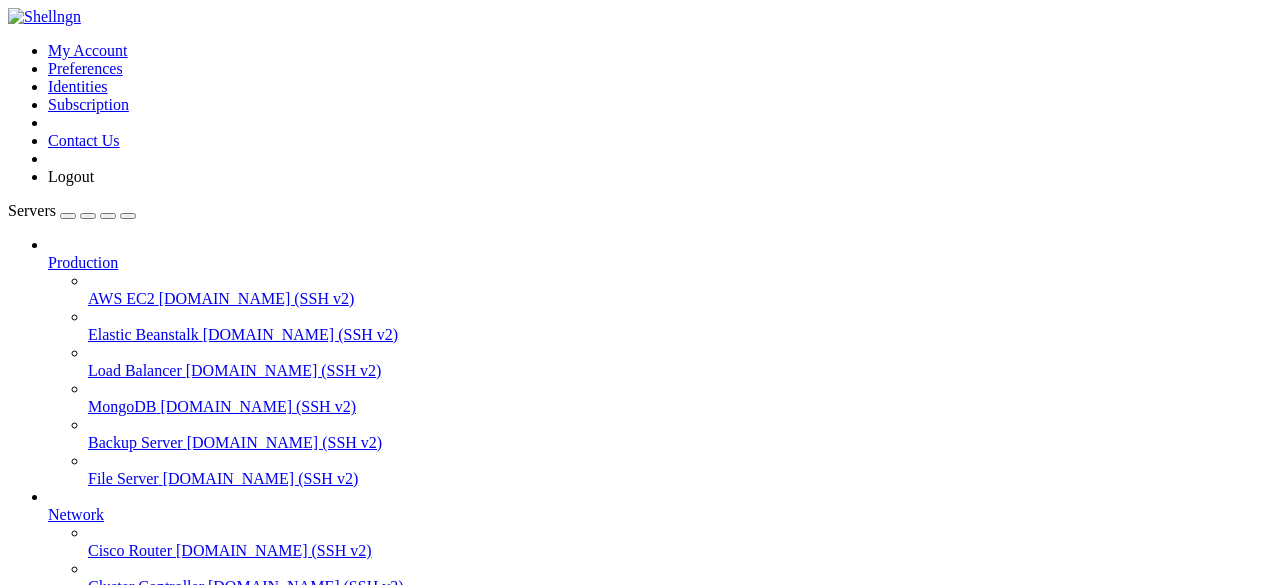 scroll, scrollTop: 17272, scrollLeft: 0, axis: vertical 